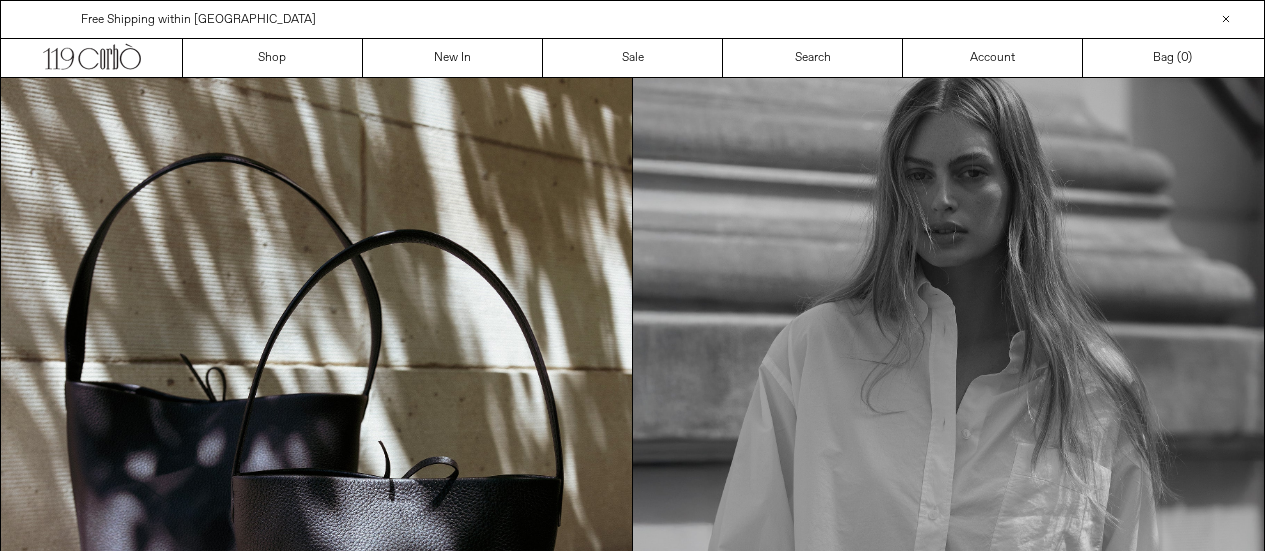 scroll, scrollTop: 0, scrollLeft: 0, axis: both 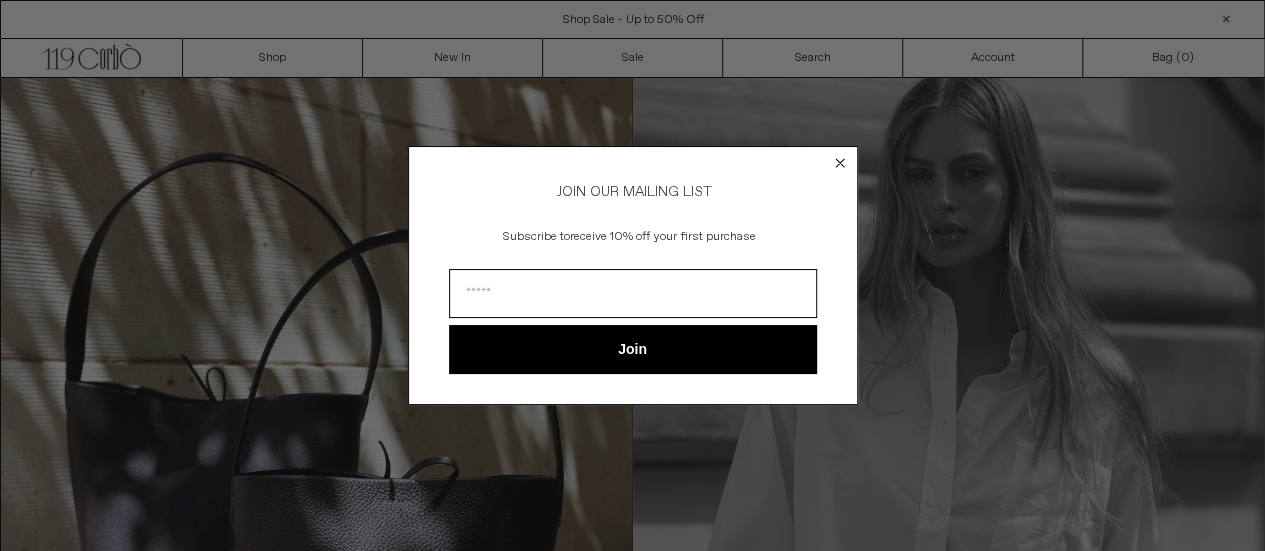 click 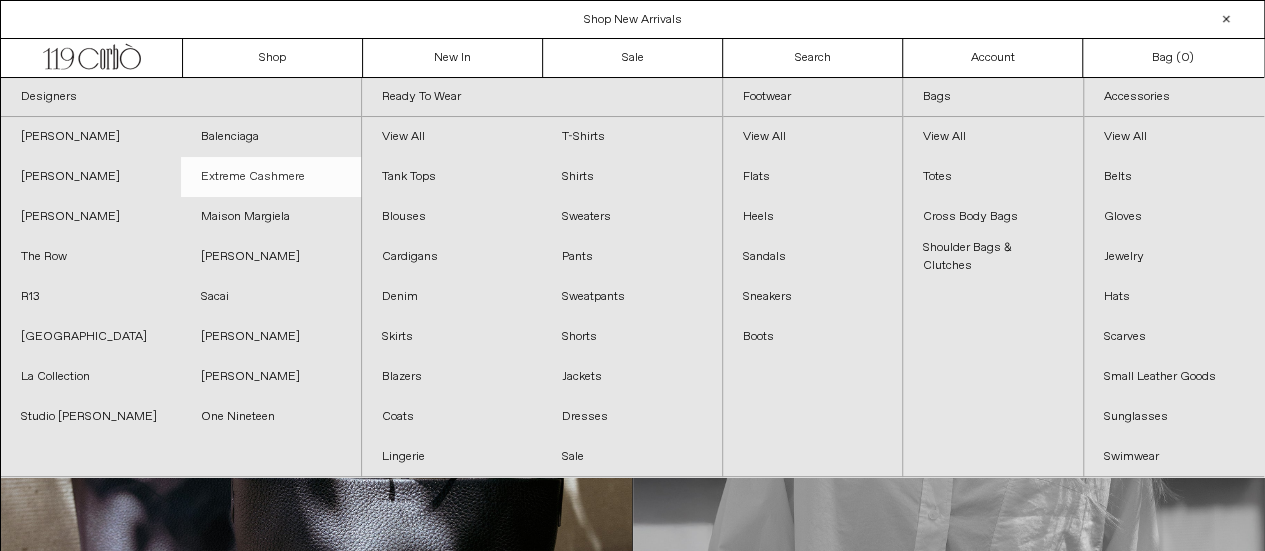 click on "Extreme Cashmere" at bounding box center (271, 177) 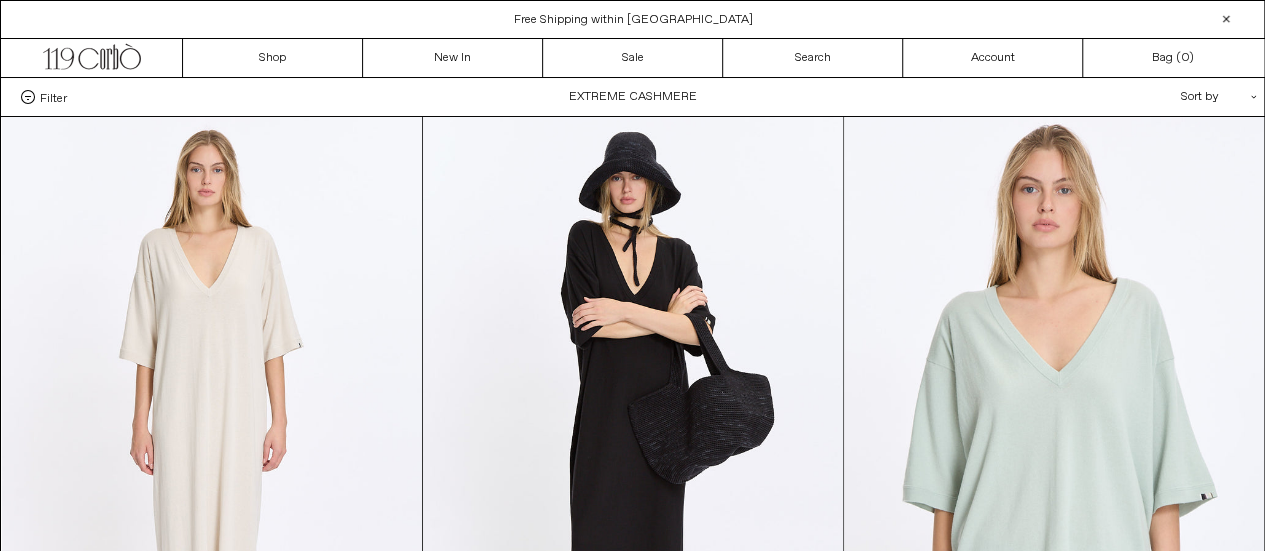 scroll, scrollTop: 0, scrollLeft: 0, axis: both 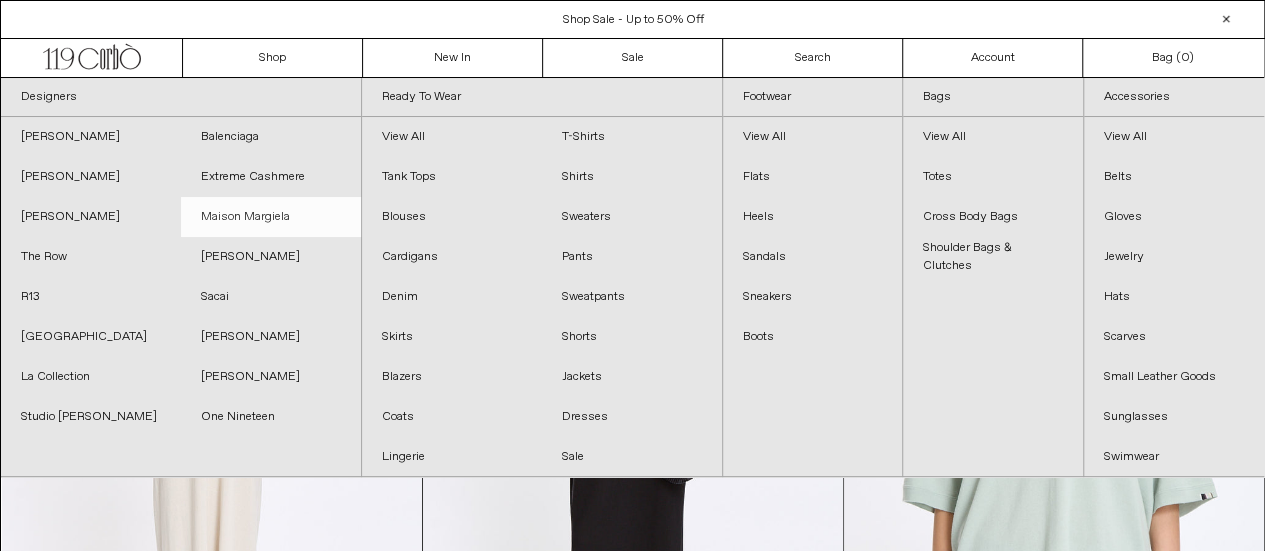 click on "Maison Margiela" at bounding box center [271, 217] 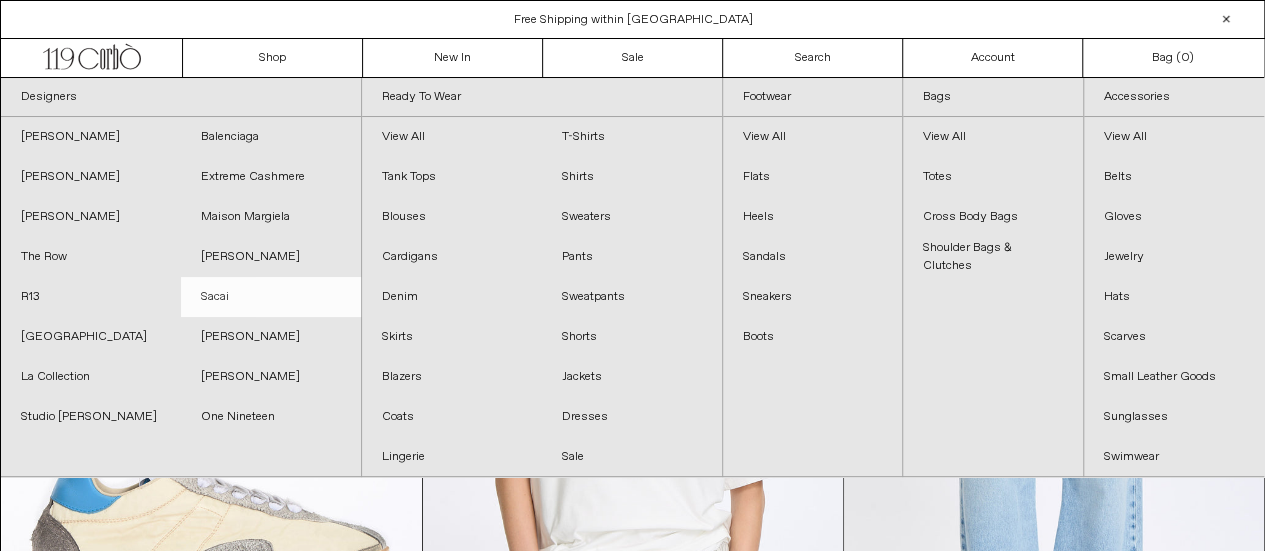 scroll, scrollTop: 0, scrollLeft: 0, axis: both 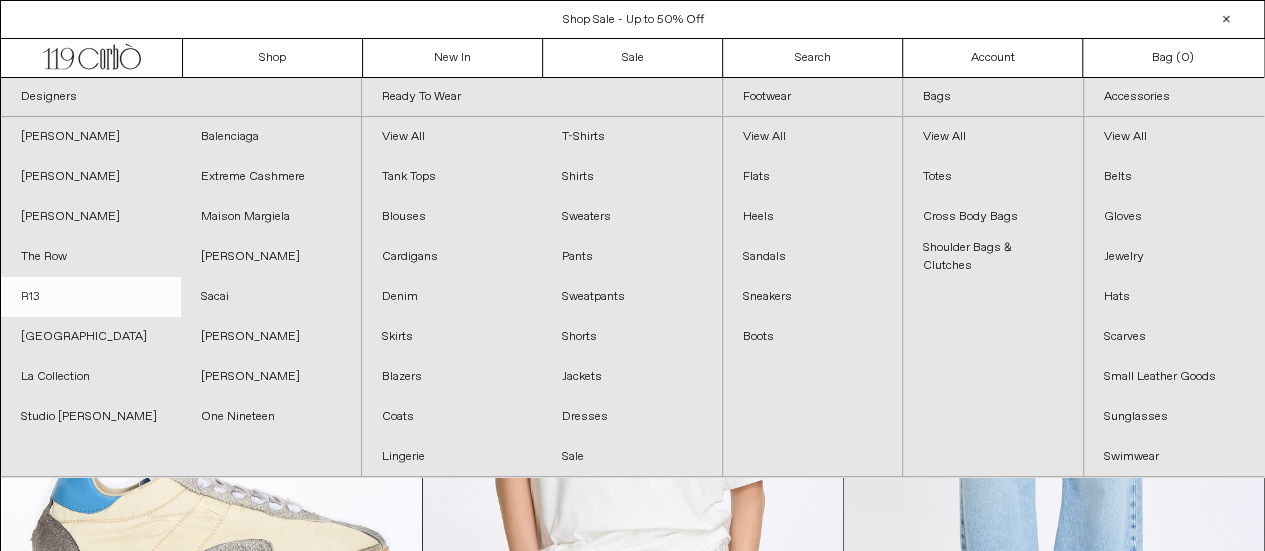 click on "R13" at bounding box center [91, 297] 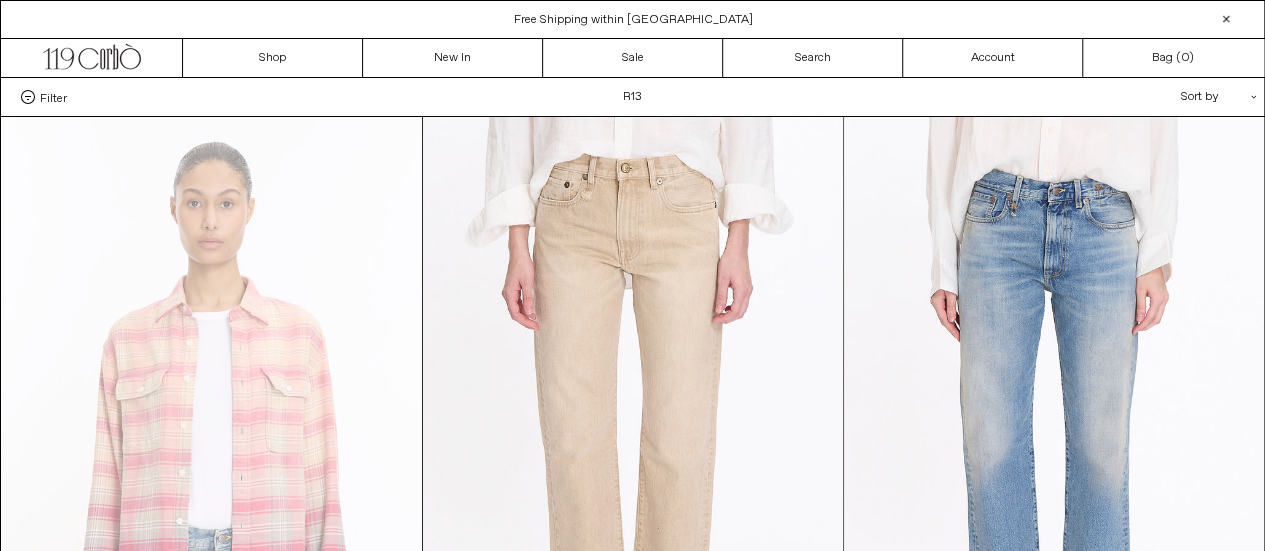scroll, scrollTop: 0, scrollLeft: 0, axis: both 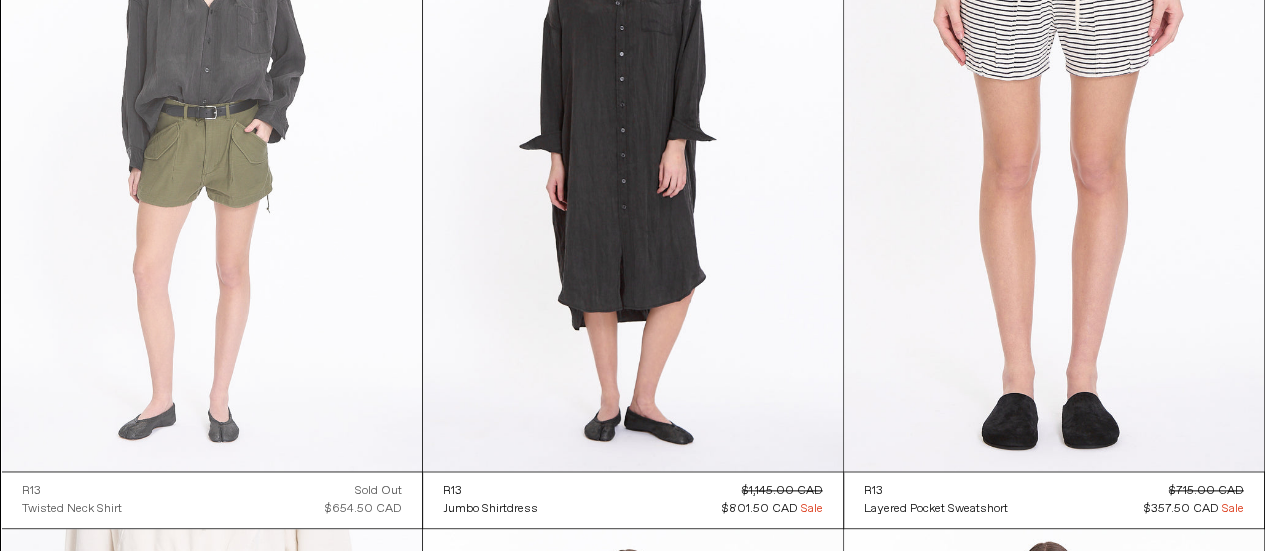 click at bounding box center [212, 156] 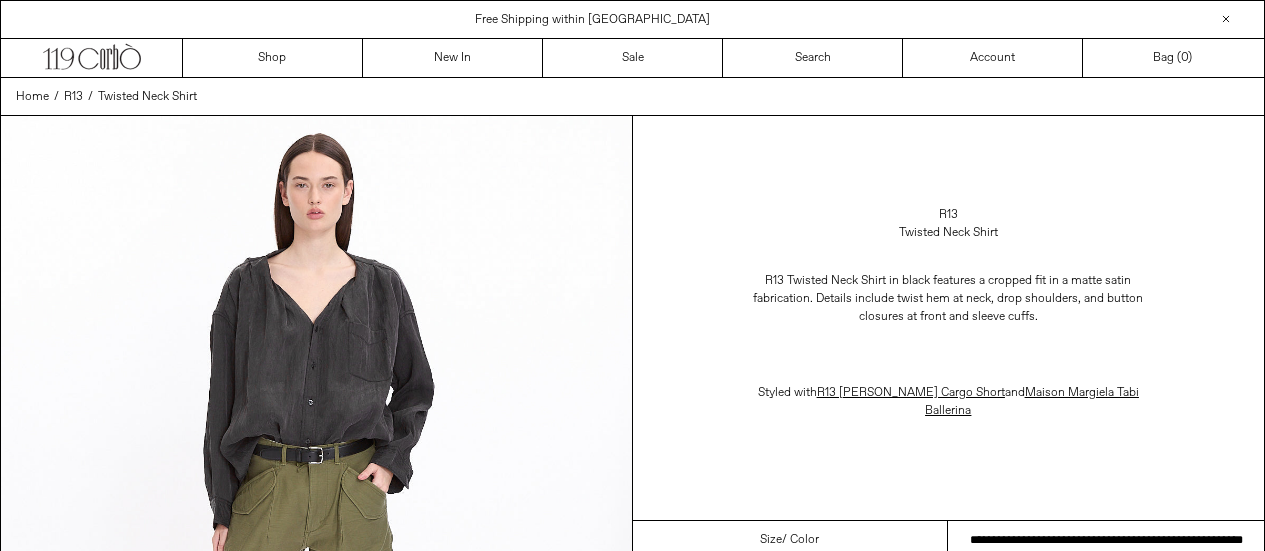scroll, scrollTop: 0, scrollLeft: 0, axis: both 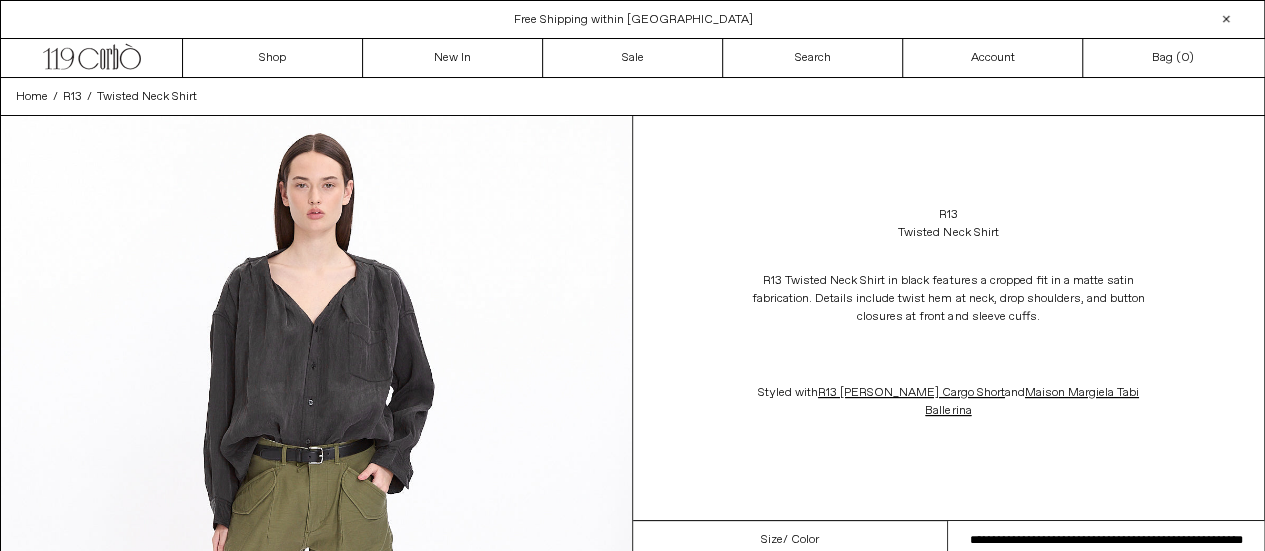 click on "**********" at bounding box center [1106, 540] 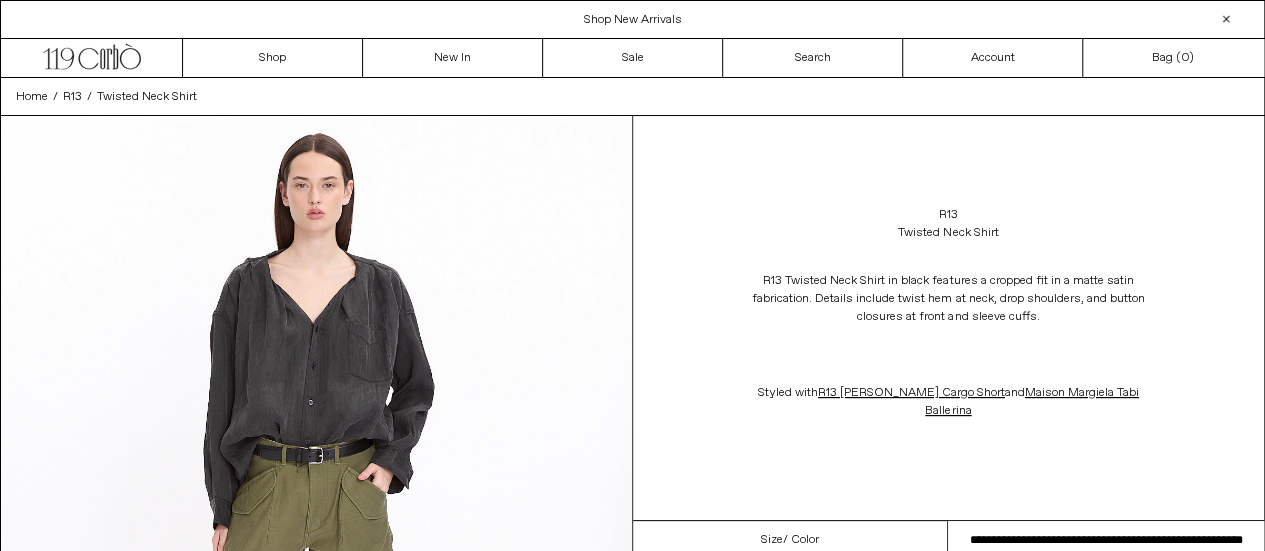 click on "**********" at bounding box center (1106, 540) 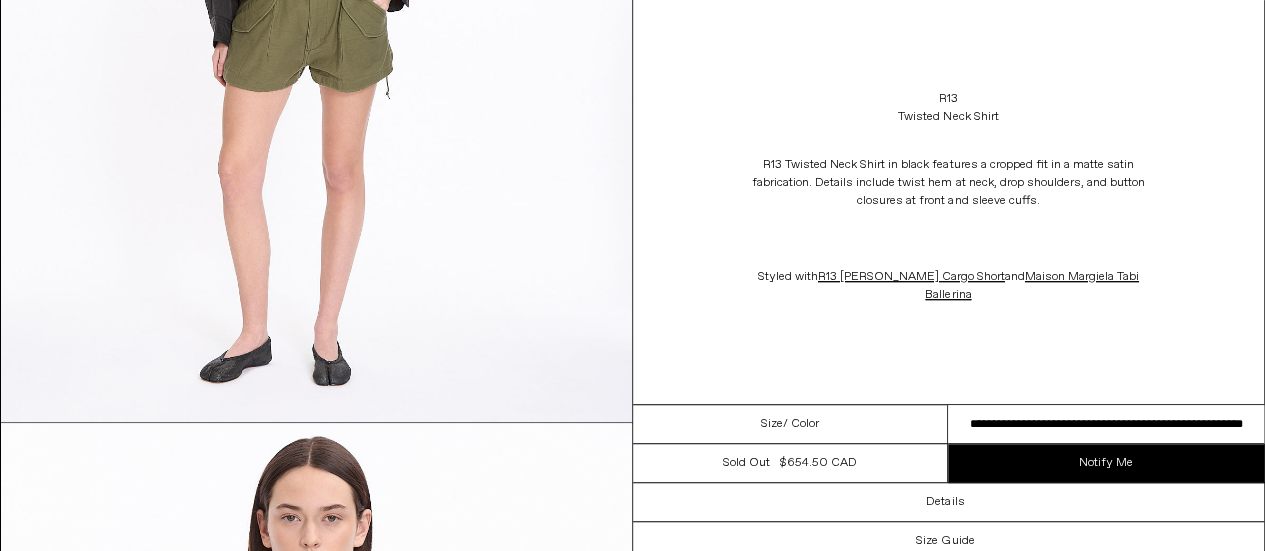 scroll, scrollTop: 964, scrollLeft: 0, axis: vertical 